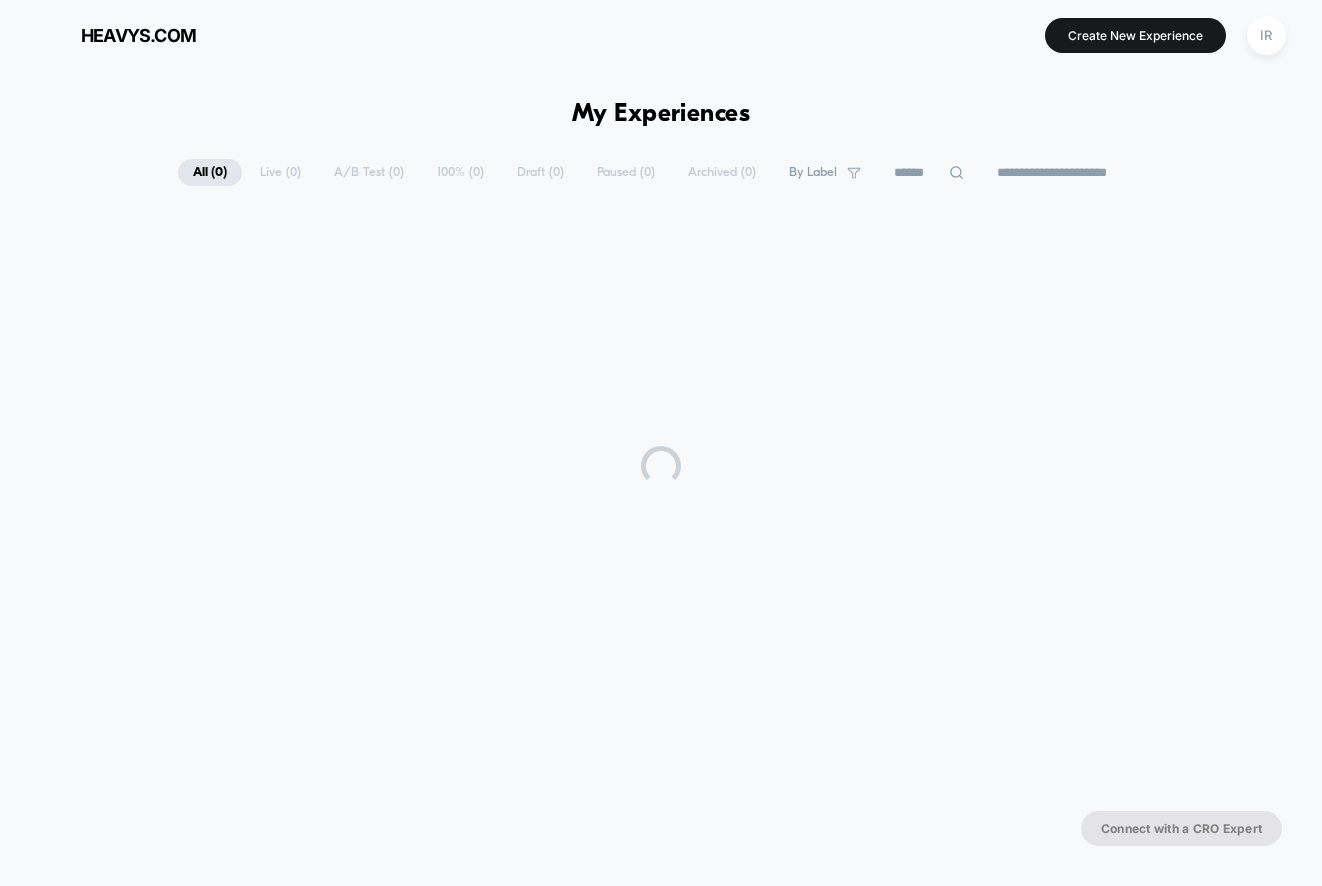 scroll, scrollTop: 0, scrollLeft: 0, axis: both 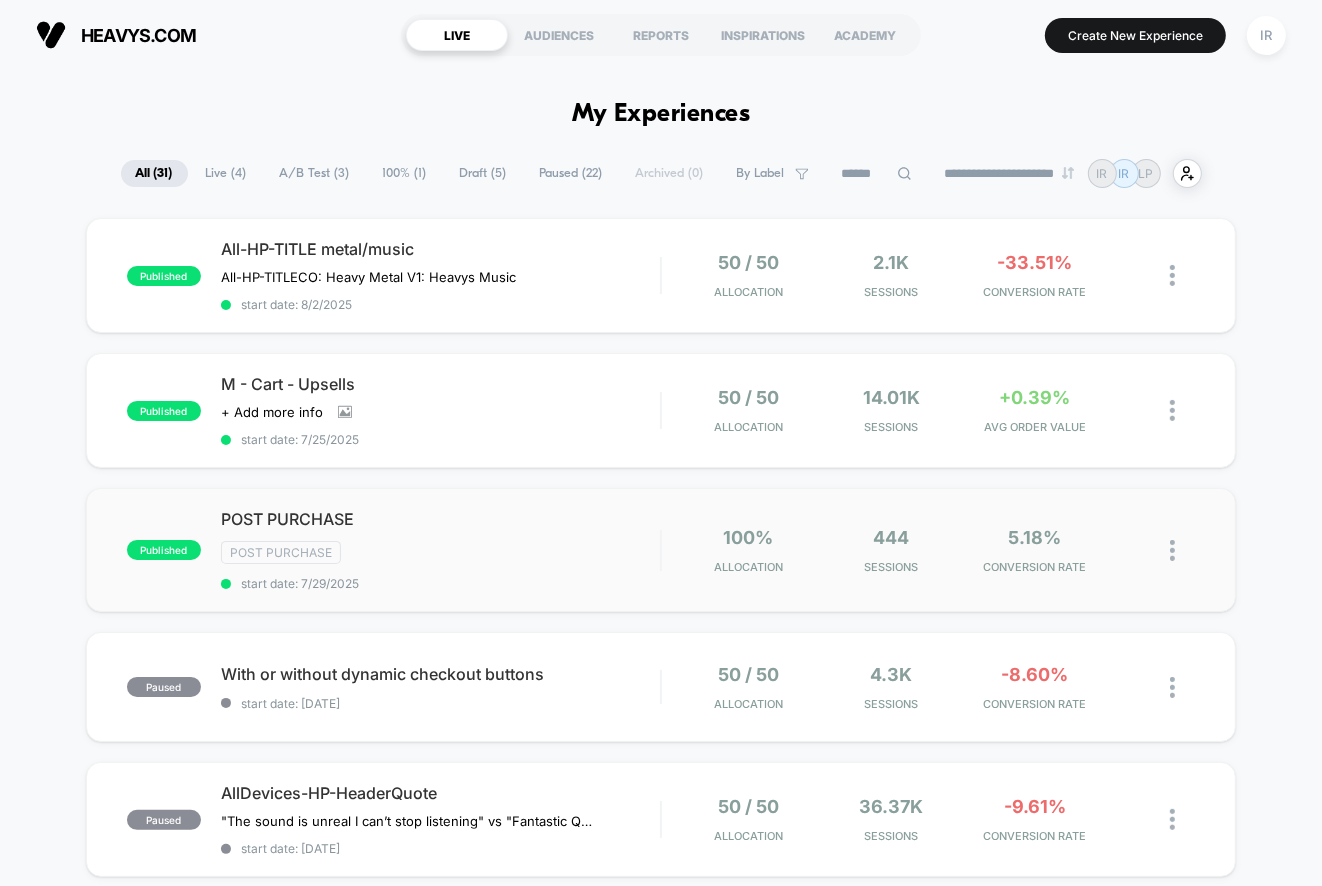 click on "published POST PURCHASE Post Purchase start date: [DATE] 100% Allocation 444 Sessions 5.18% CONVERSION RATE" at bounding box center [661, 550] 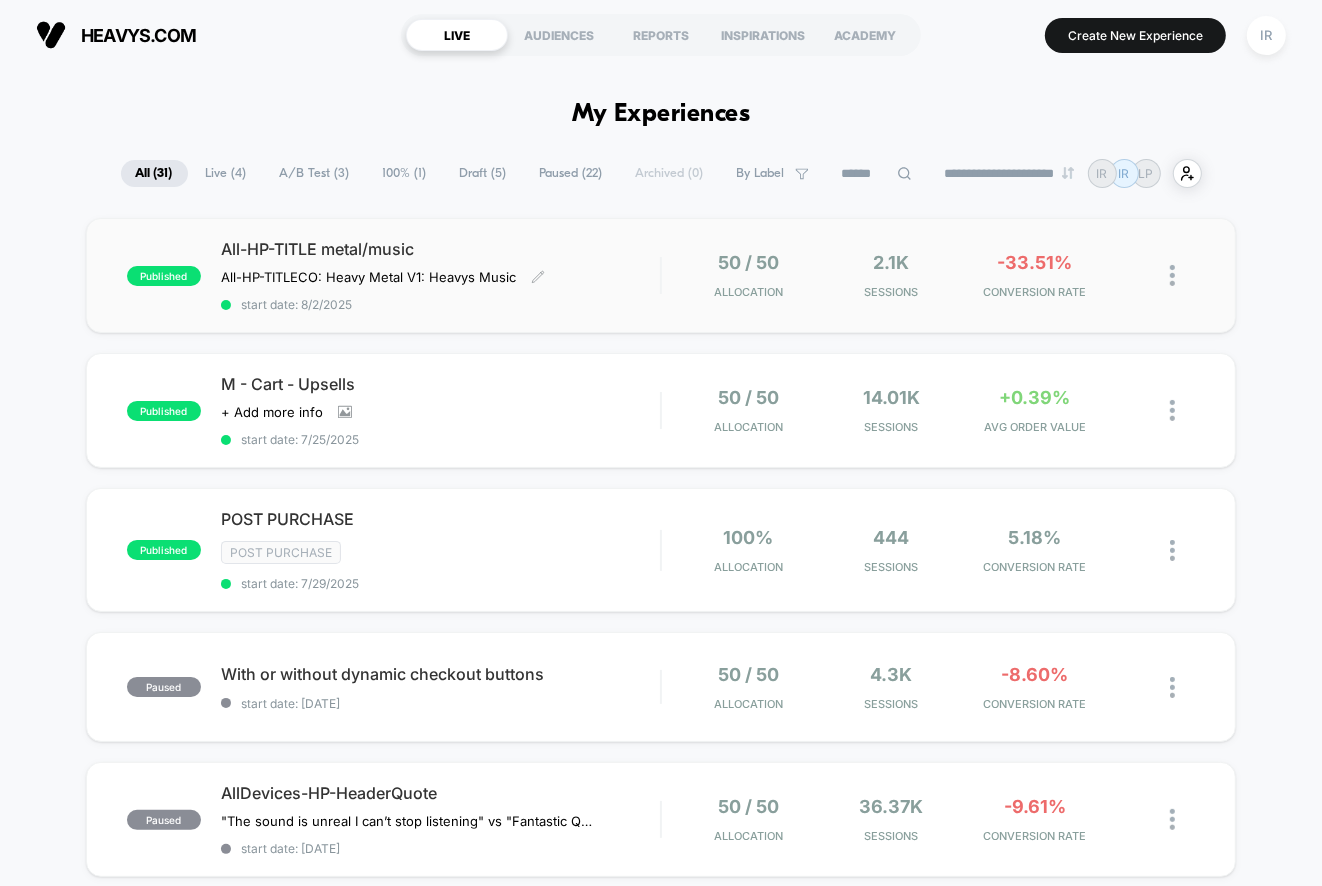 click on "All-HP-TITLE metal/music All-HP-TITLE CO: Heavy Metal   V1: Heavys Music Click to edit experience details All-HP-TITLECO: Heavy Metal  V1: Heavys Music start date: [DATE]" at bounding box center [440, 275] 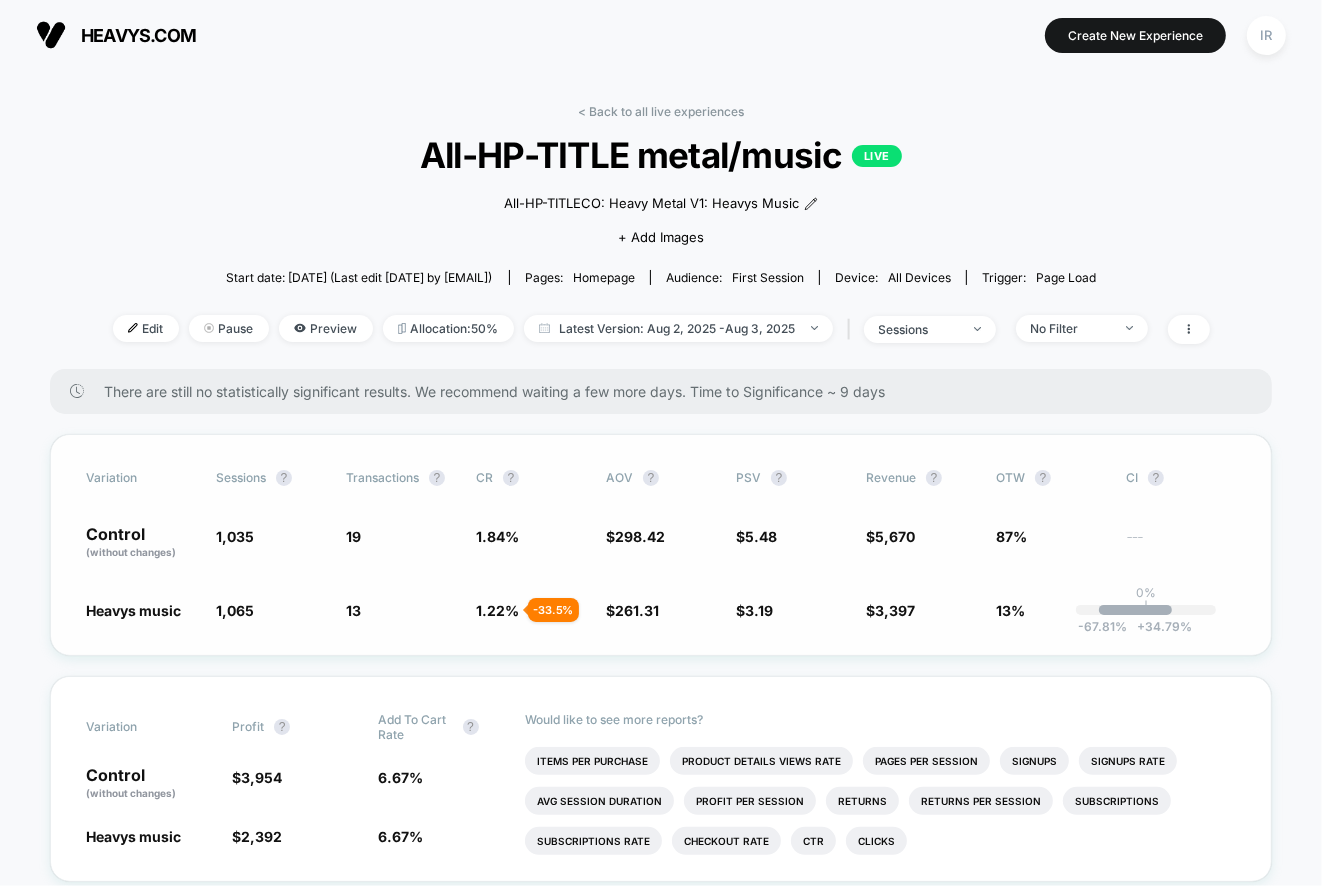 drag, startPoint x: 107, startPoint y: 516, endPoint x: 670, endPoint y: 574, distance: 565.9797 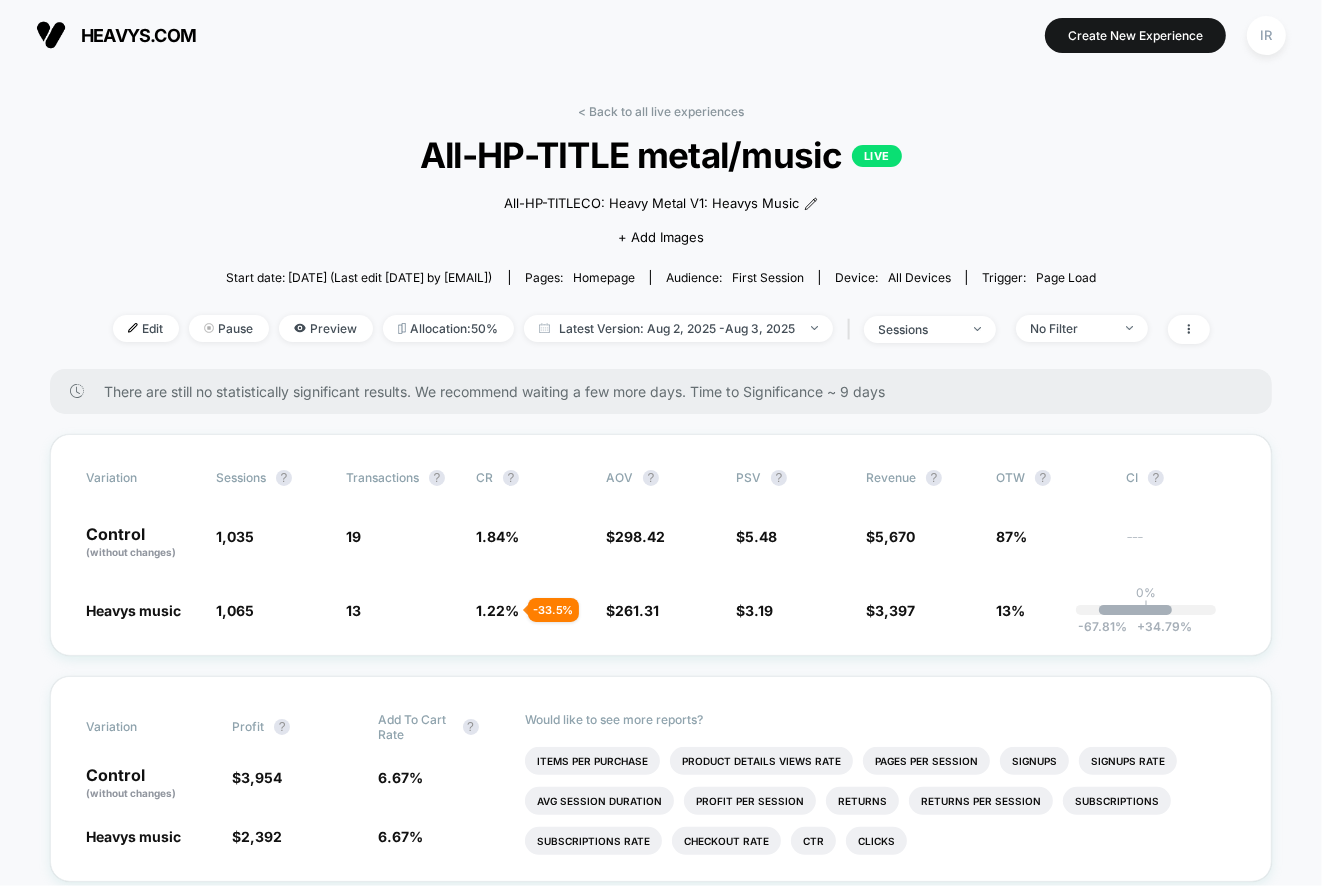 click on "All-HP-TITLE metal/music LIVE" at bounding box center [660, 155] 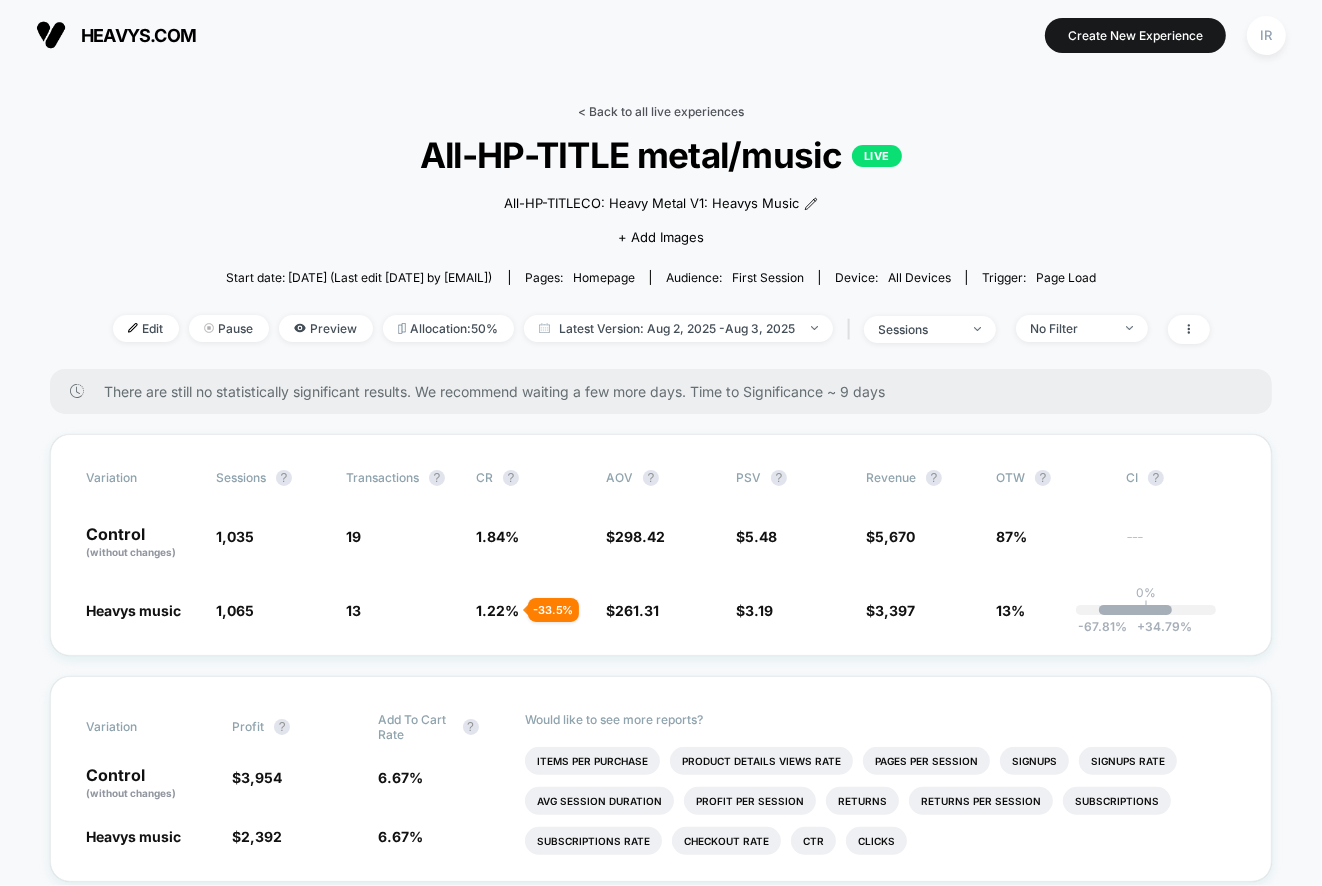 click on "< Back to all live experiences" at bounding box center [661, 111] 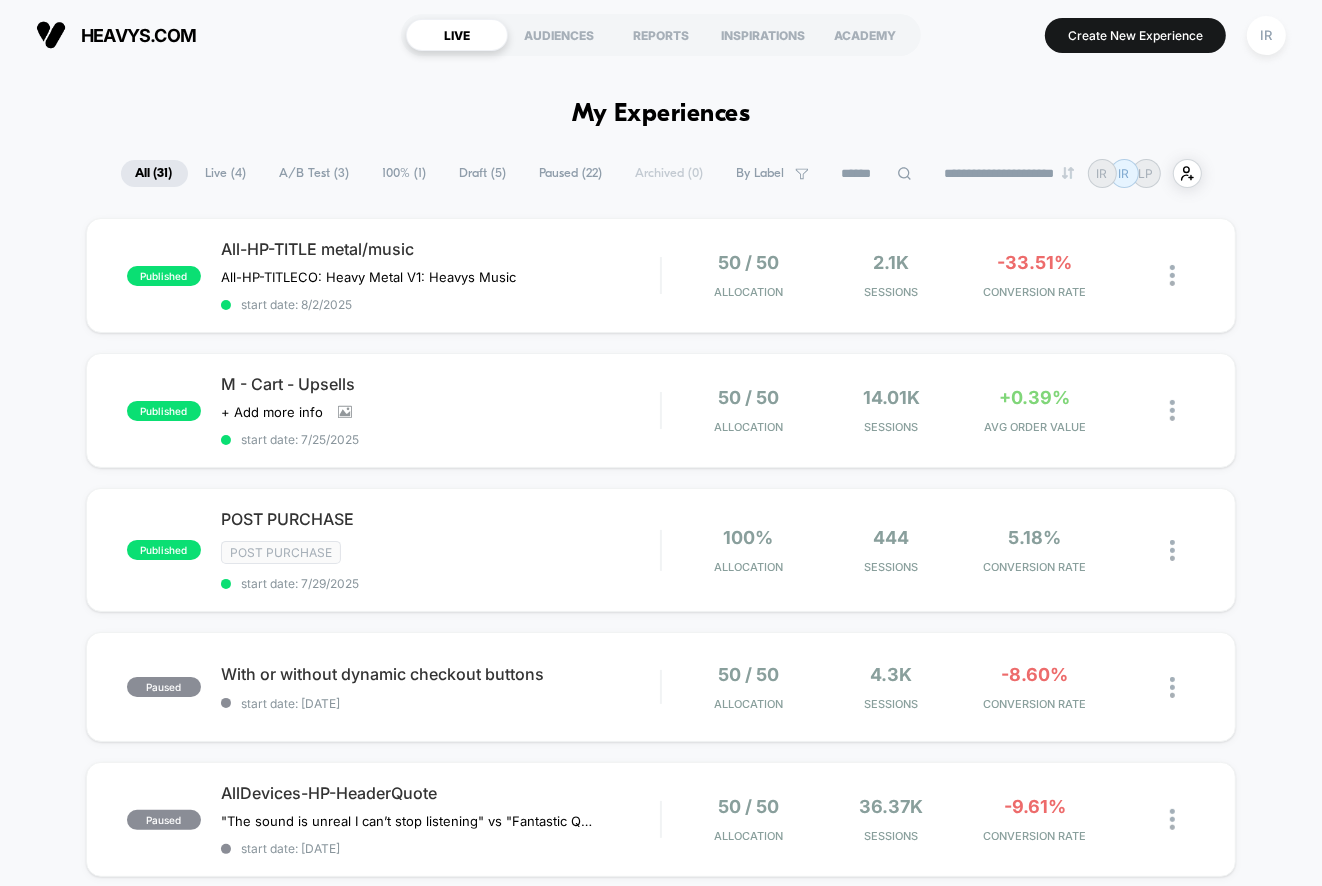click on "Live ( 4 )" at bounding box center (226, 173) 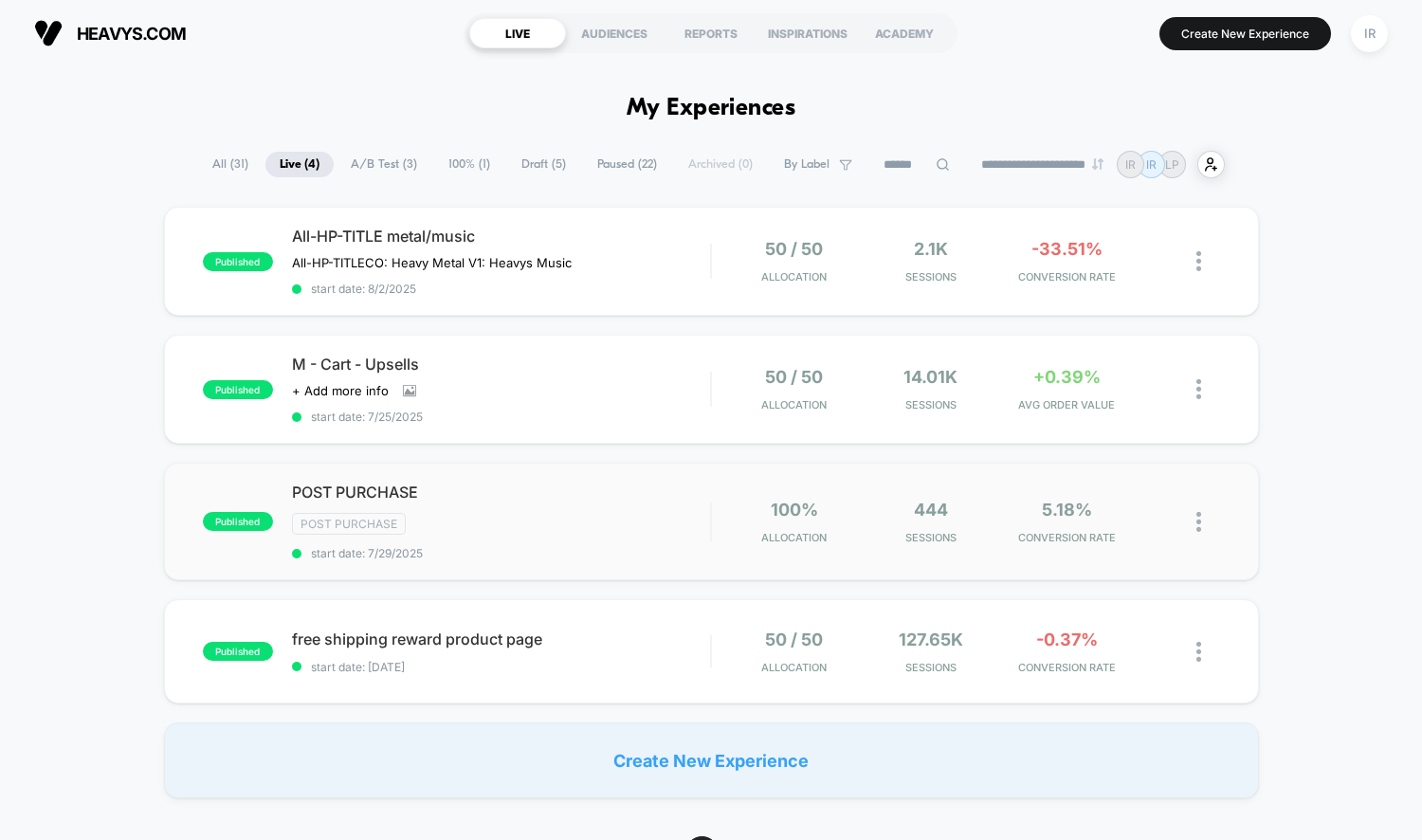 drag, startPoint x: 666, startPoint y: 380, endPoint x: 640, endPoint y: 514, distance: 136.49908 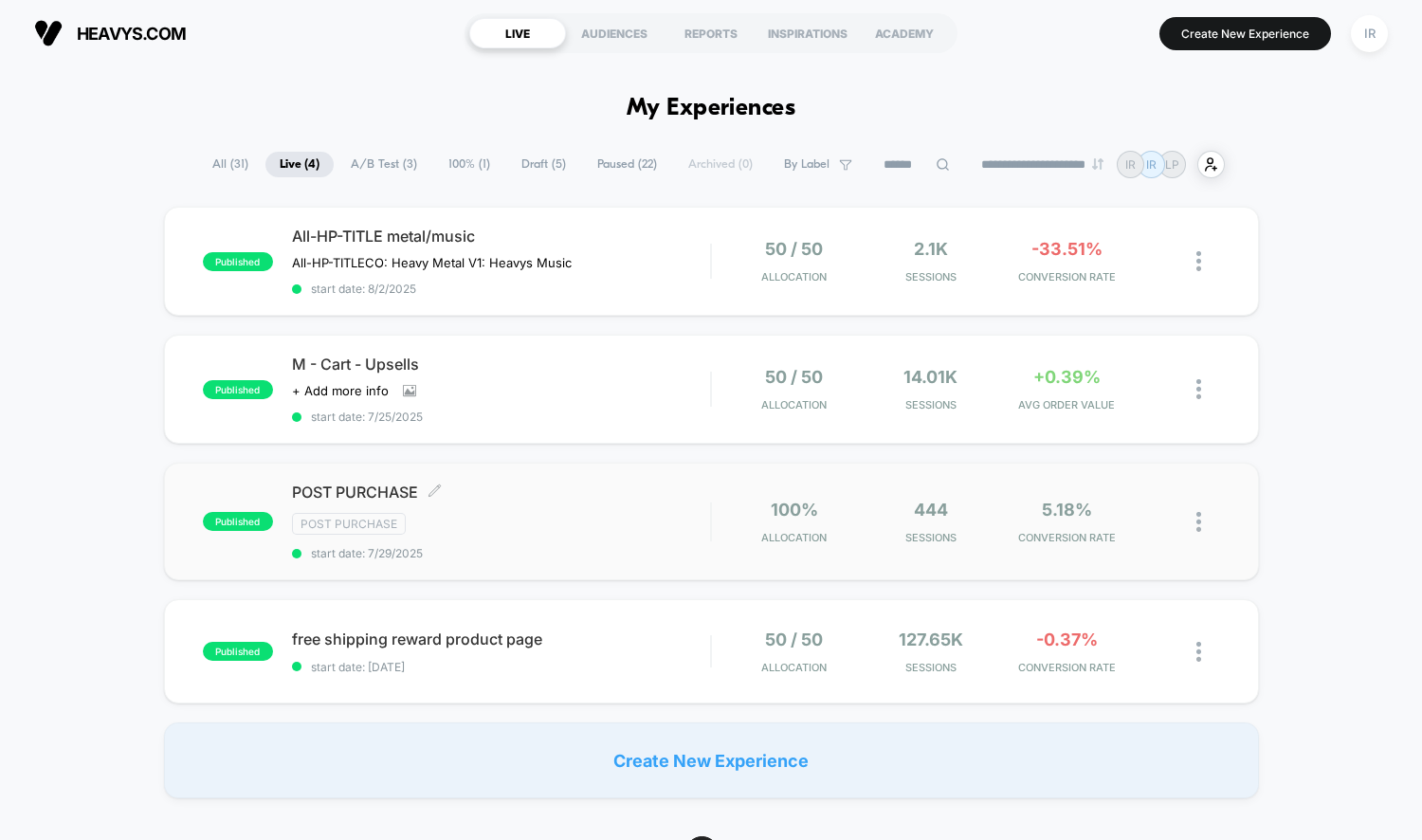 click on "Post Purchase" at bounding box center [501, 523] 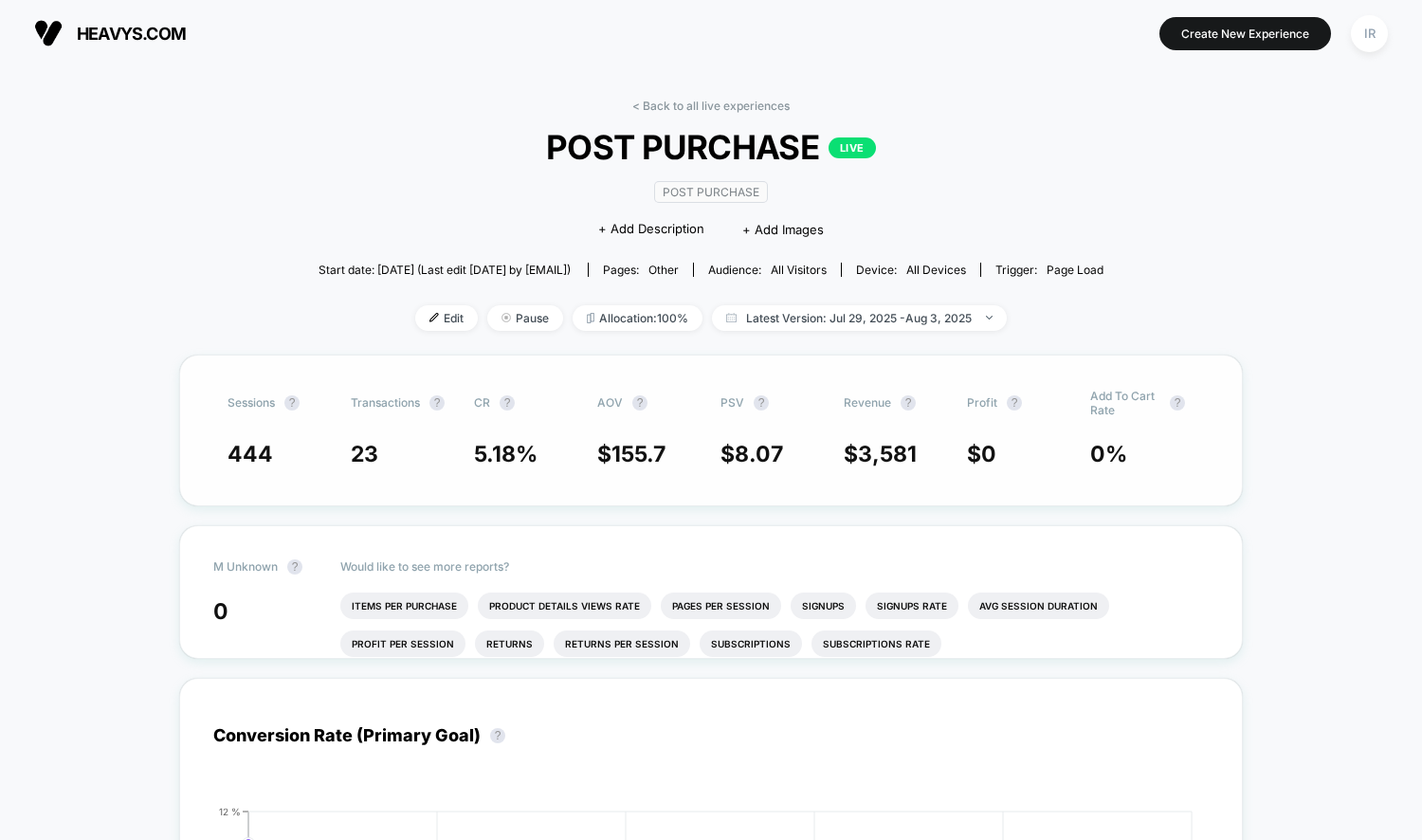 drag, startPoint x: 839, startPoint y: 460, endPoint x: 913, endPoint y: 460, distance: 74 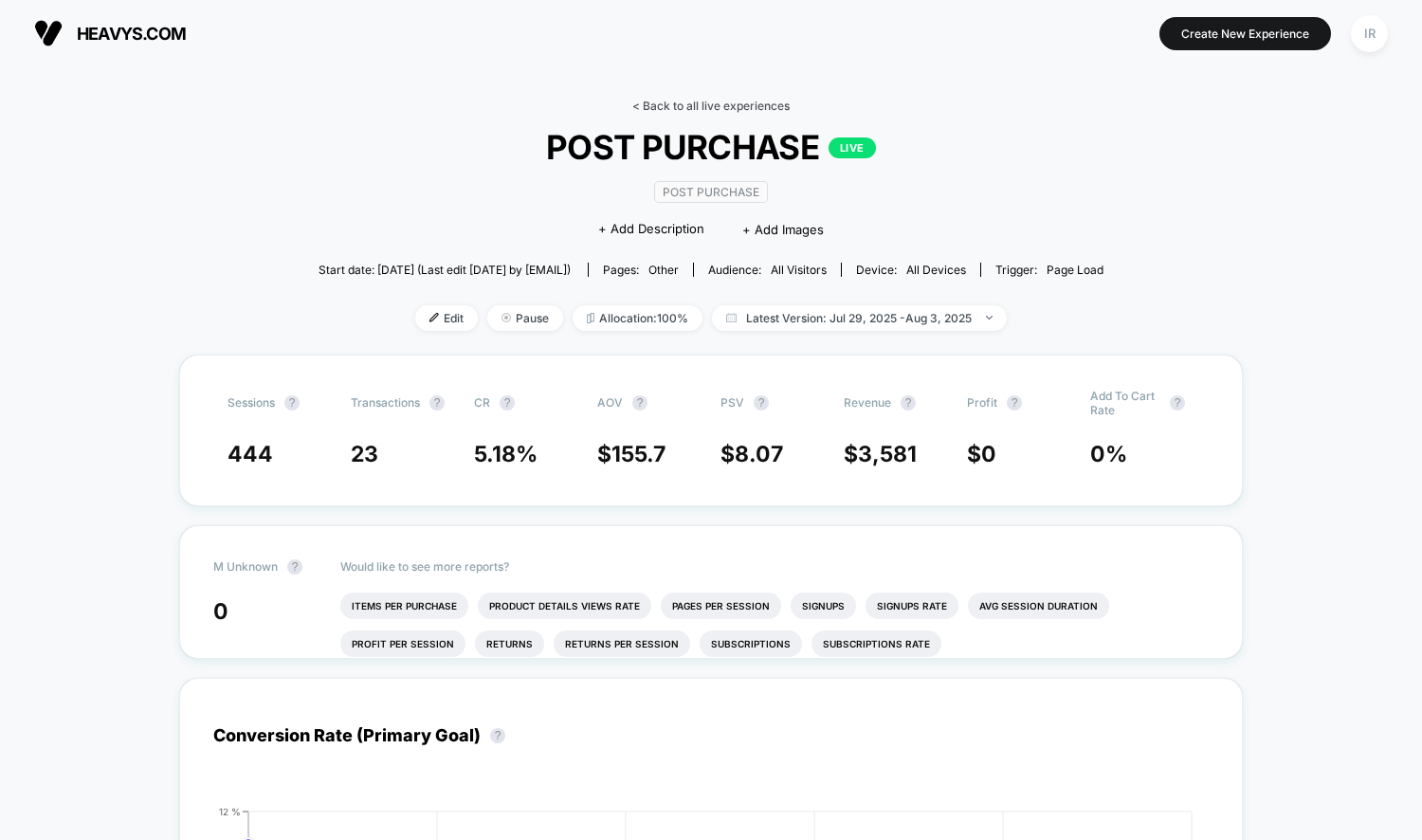 click on "< Back to all live experiences" at bounding box center [711, 105] 